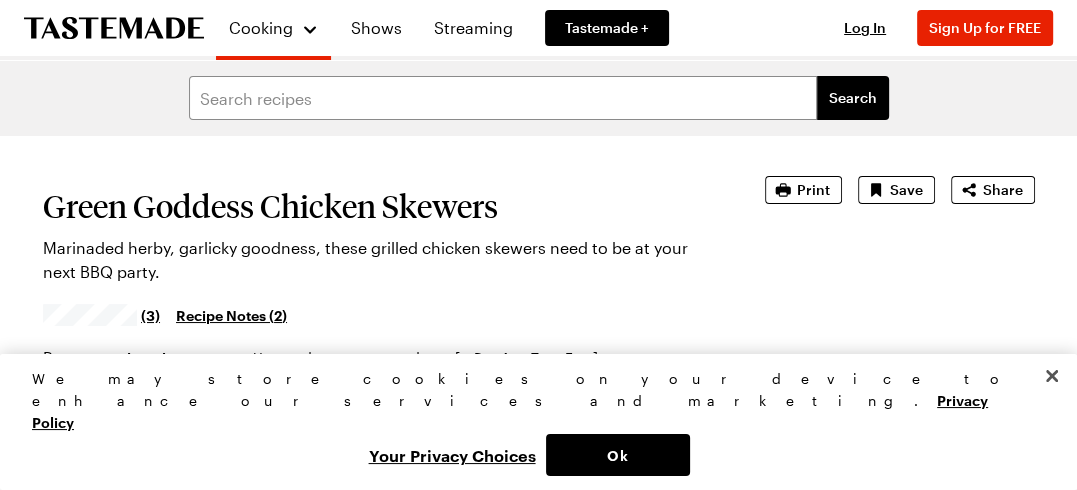 scroll, scrollTop: 188, scrollLeft: 0, axis: vertical 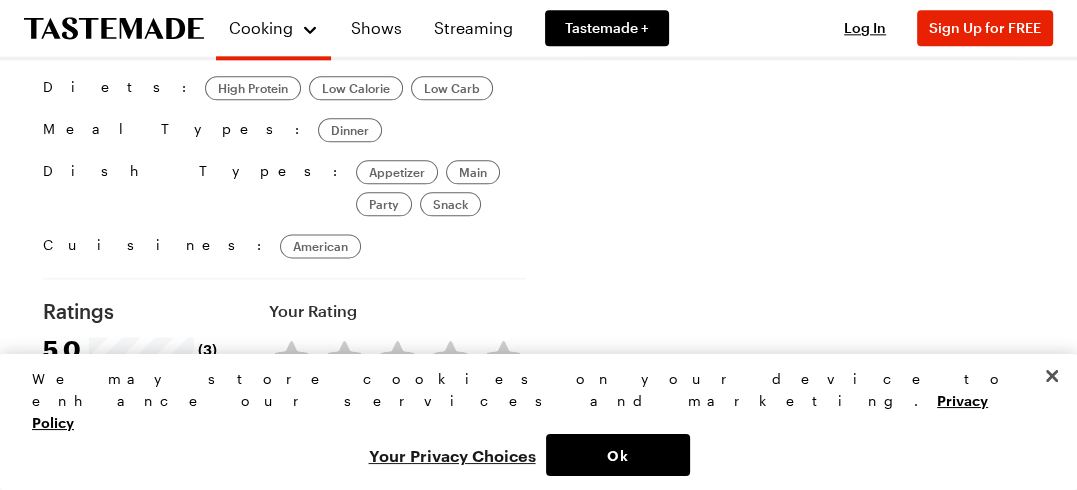 type on "kos76x@yahoo.com" 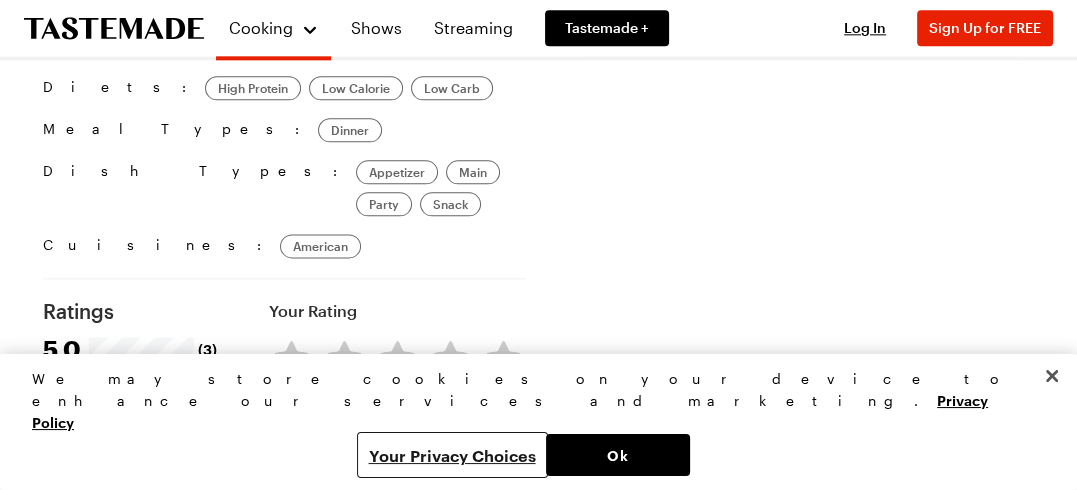 click on "Your Privacy Choices" at bounding box center (452, 455) 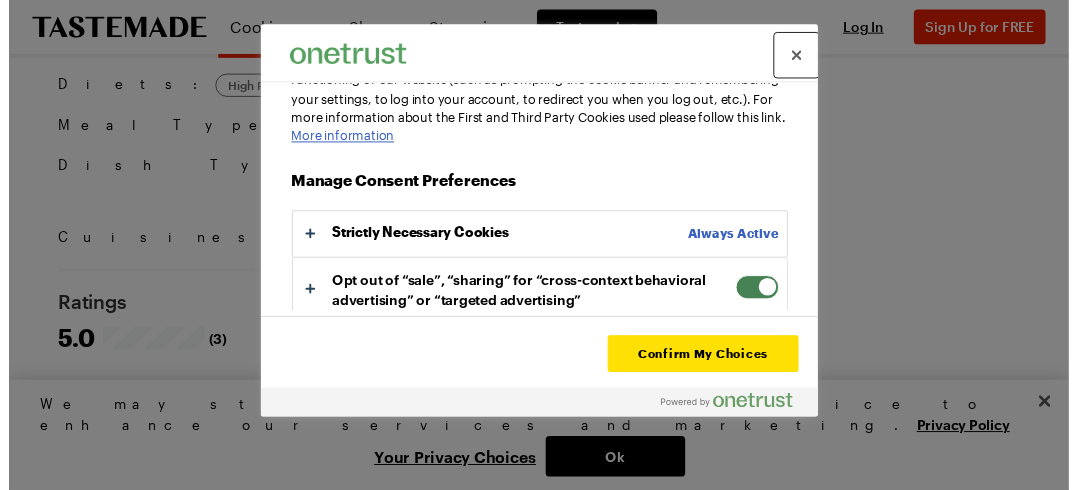 scroll, scrollTop: 243, scrollLeft: 0, axis: vertical 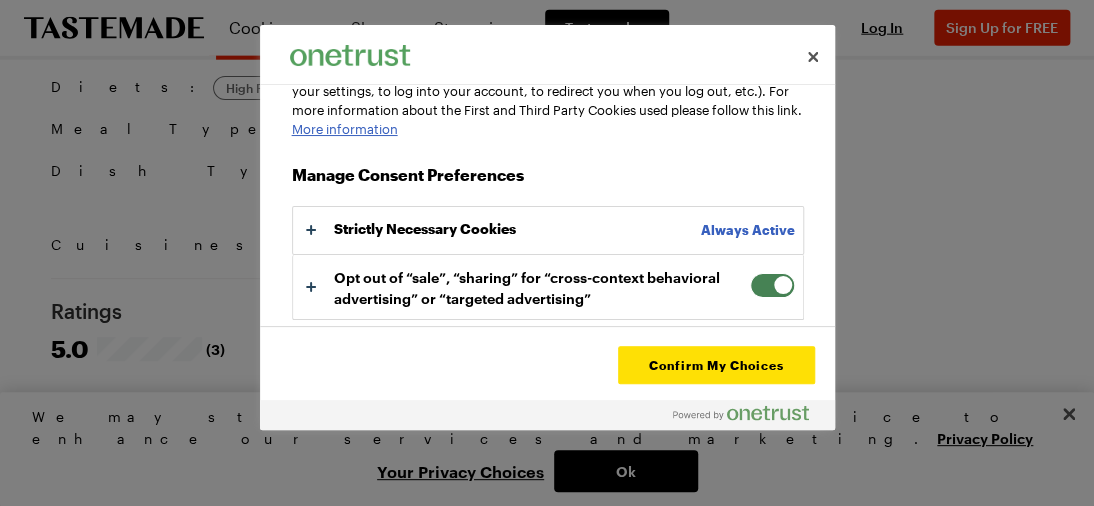 click at bounding box center [772, 285] 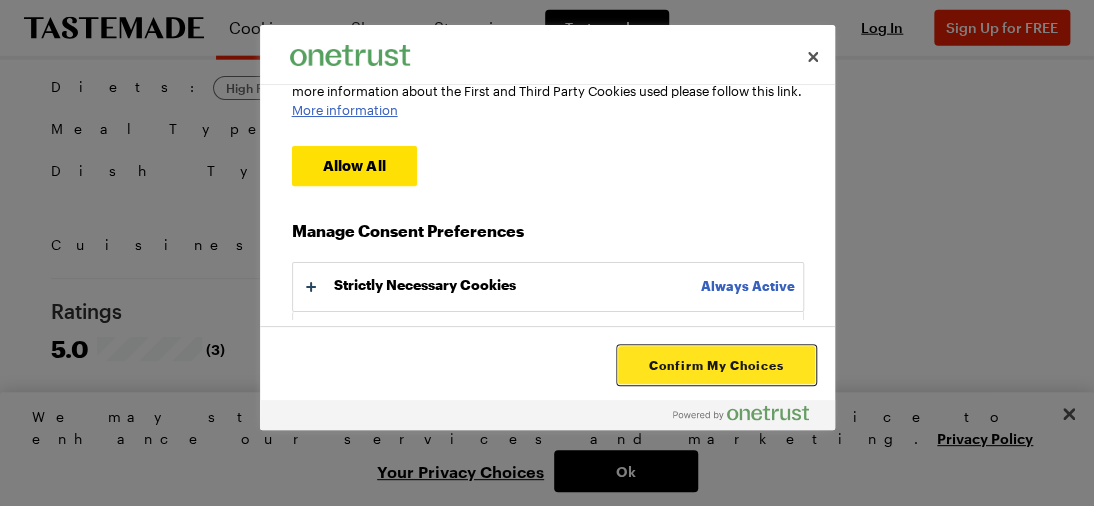 click on "Confirm My Choices" at bounding box center (716, 365) 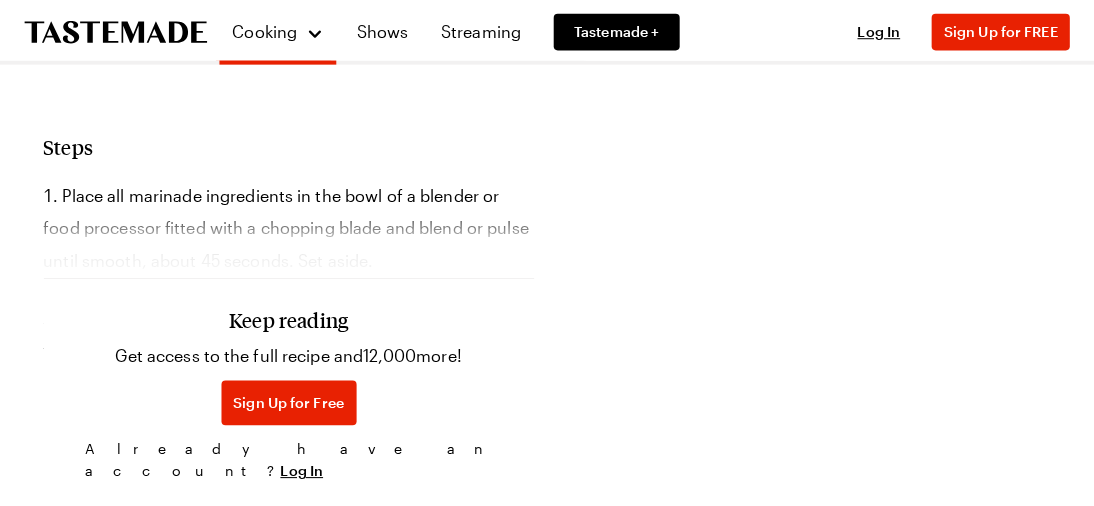 scroll, scrollTop: 1400, scrollLeft: 0, axis: vertical 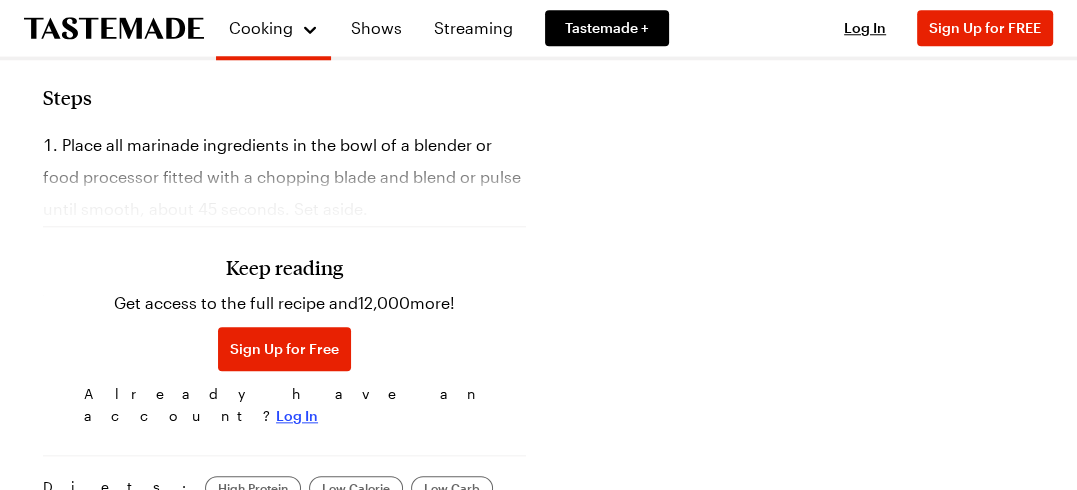 click on "Log In" at bounding box center [297, 416] 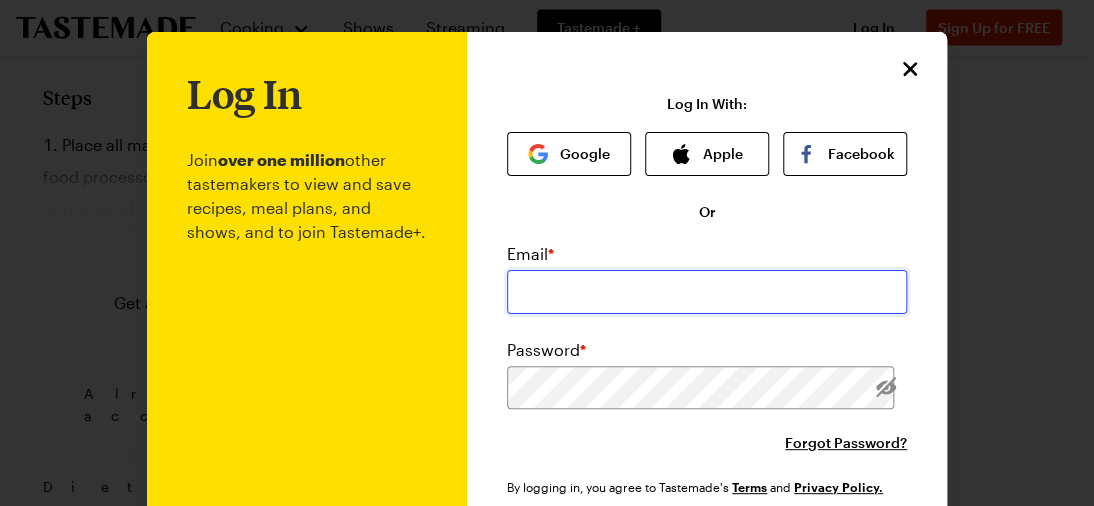 click at bounding box center (707, 292) 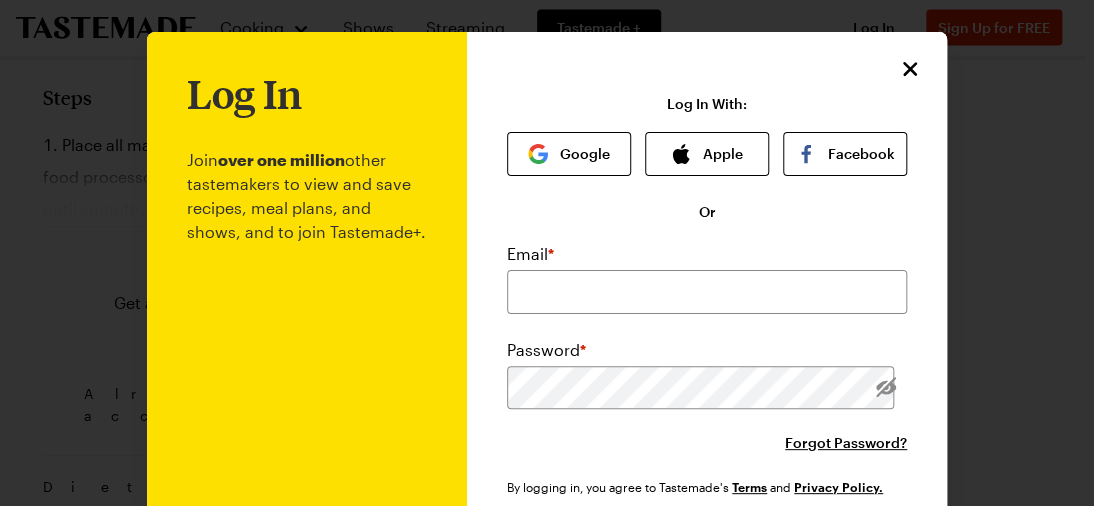 click on "Log In Join  over one million  other tastemakers to view and save recipes, meal plans, and shows, and to join Tastemade+. Log In With: Google Apple Facebook Or Email  * Password  * Forgot Password? By logging in, you agree to Tastemade's   Terms   and   Privacy Policy. Log In New User?  Sign Up Now! This site is protected by reCAPTCHA and the Google   Privacy Policy   and   Terms of Service   apply." at bounding box center [707, 382] 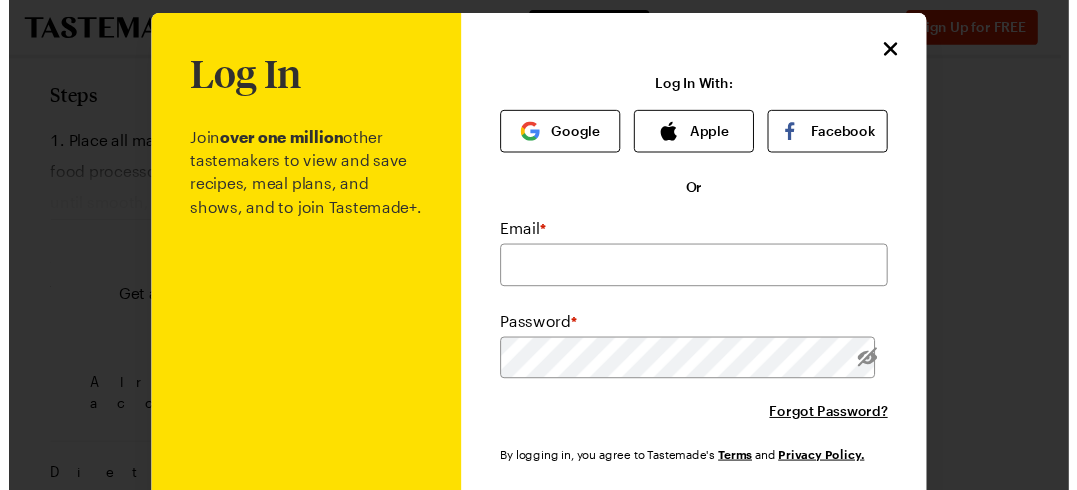 scroll, scrollTop: 0, scrollLeft: 0, axis: both 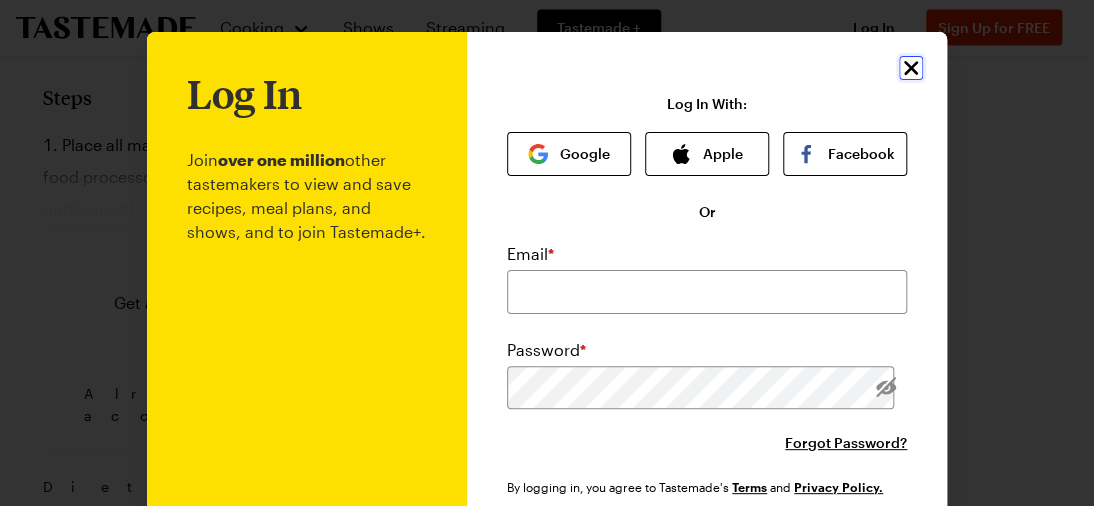 click 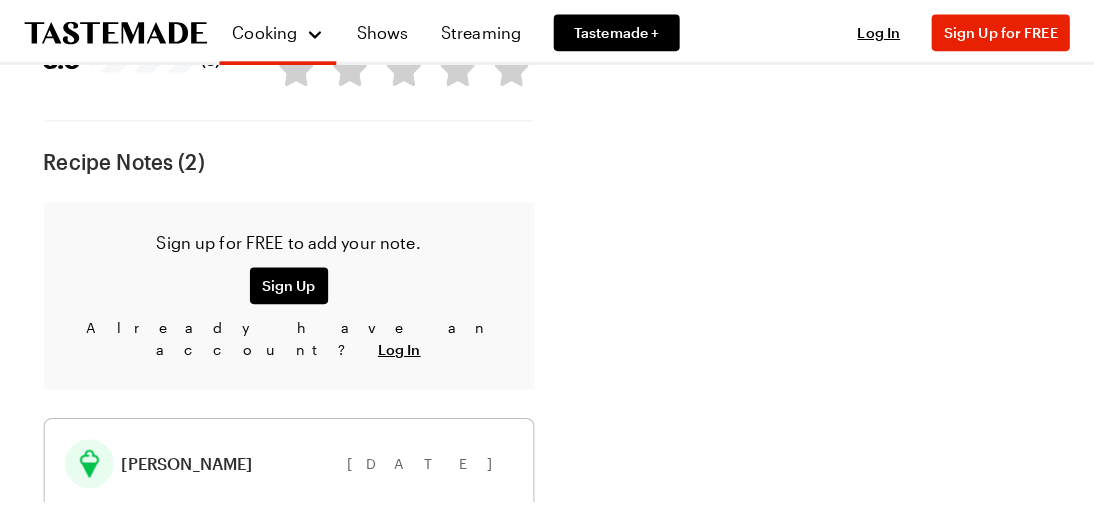 scroll, scrollTop: 2100, scrollLeft: 0, axis: vertical 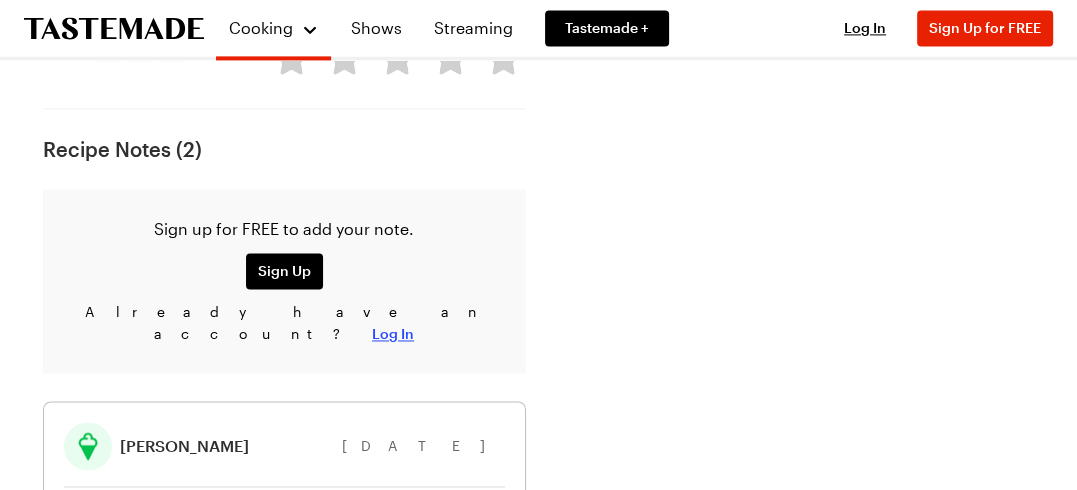 click on "Log In" at bounding box center [393, 334] 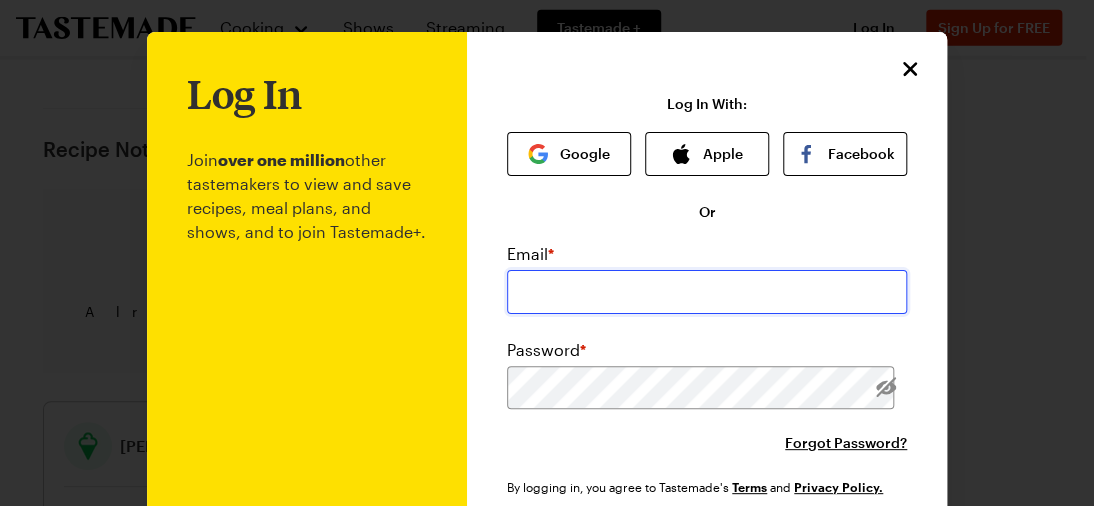 click at bounding box center [707, 292] 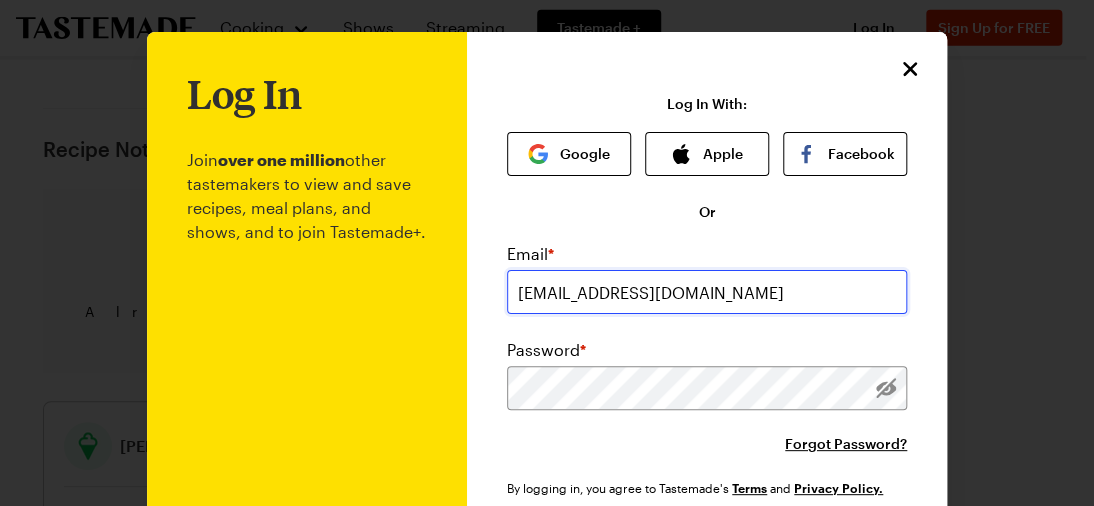 type on "kos76x@yahoo.com" 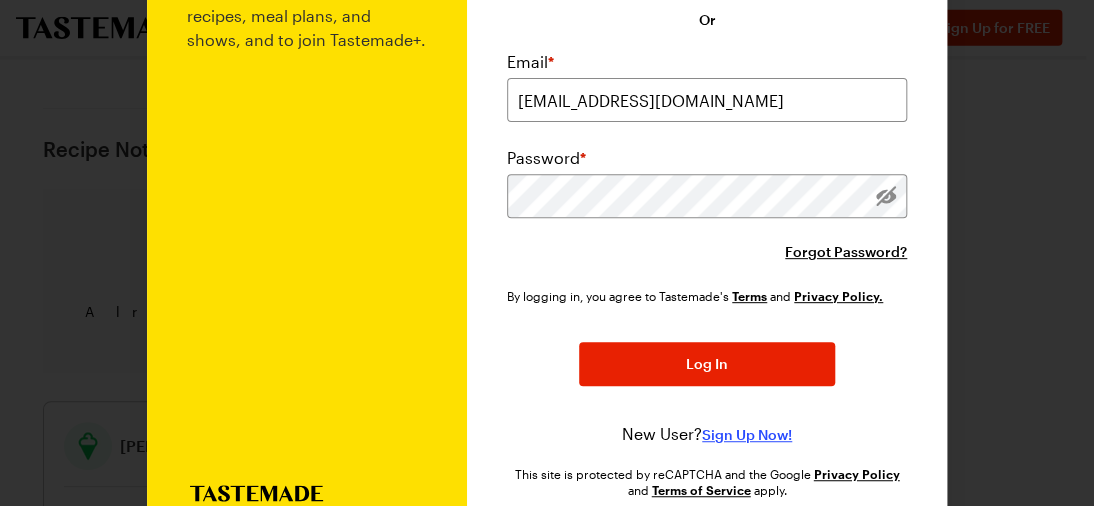 scroll, scrollTop: 200, scrollLeft: 0, axis: vertical 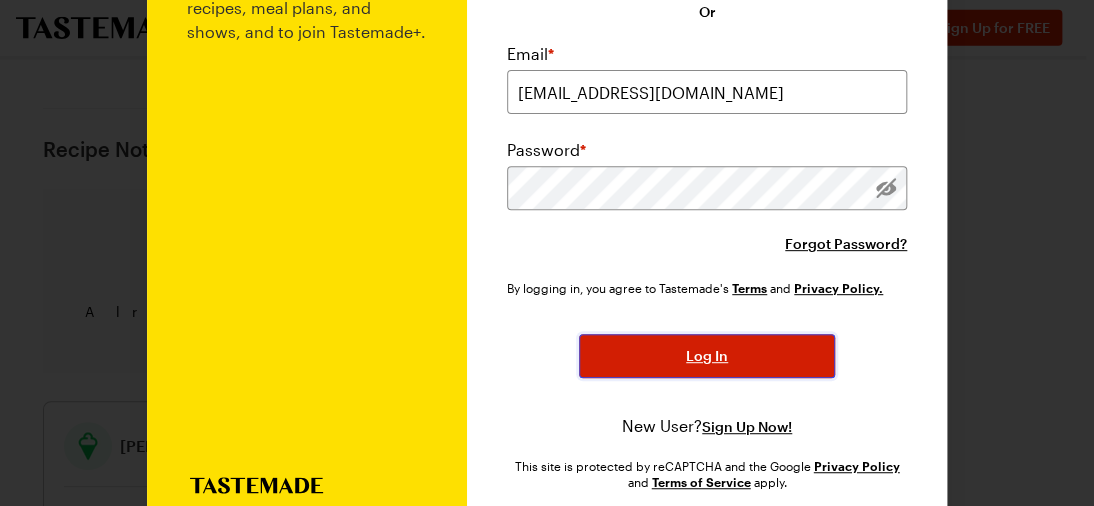 click on "Log In" at bounding box center [707, 356] 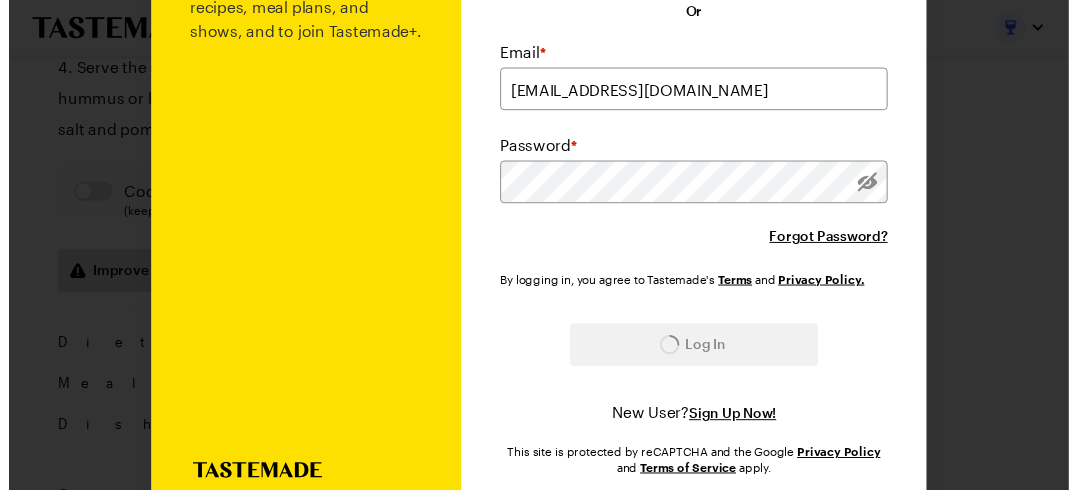scroll, scrollTop: 2161, scrollLeft: 0, axis: vertical 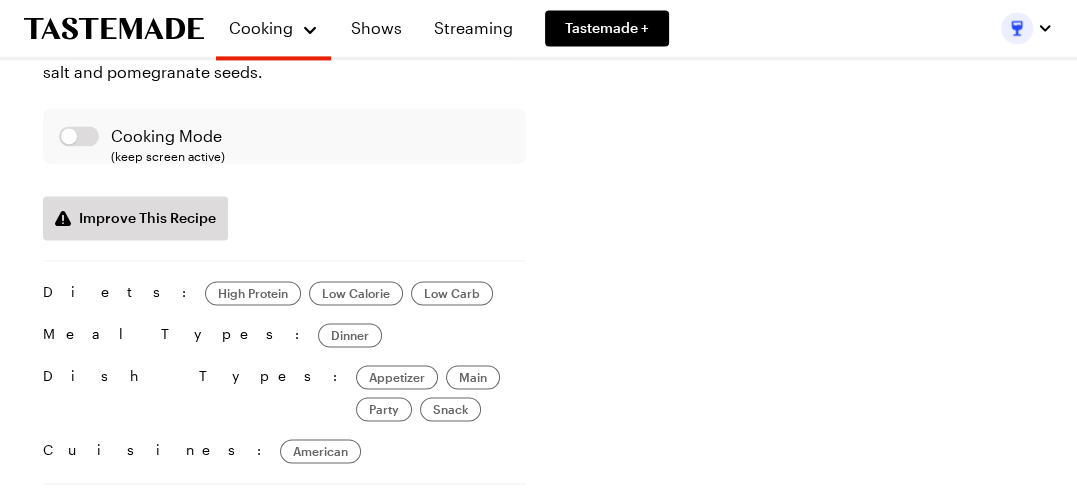 type on "x" 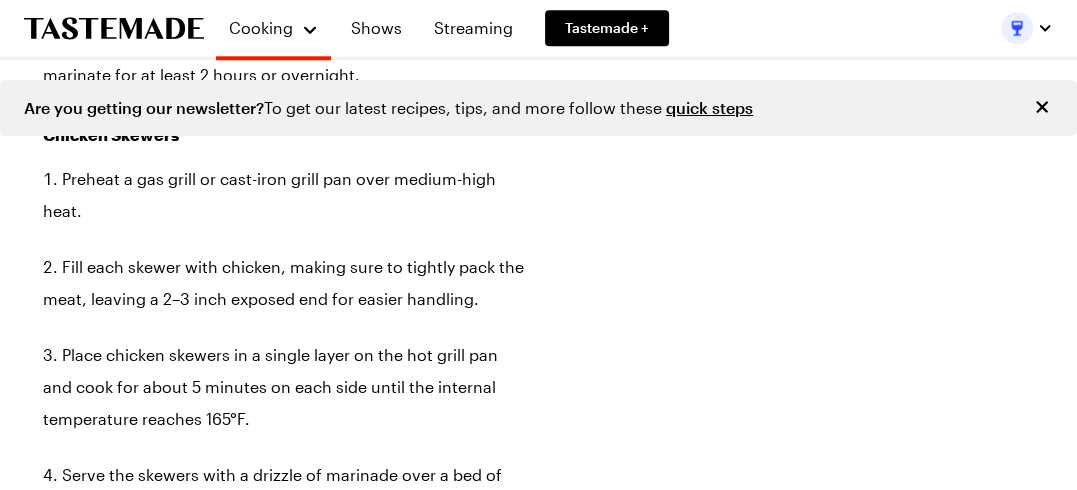 scroll, scrollTop: 1661, scrollLeft: 0, axis: vertical 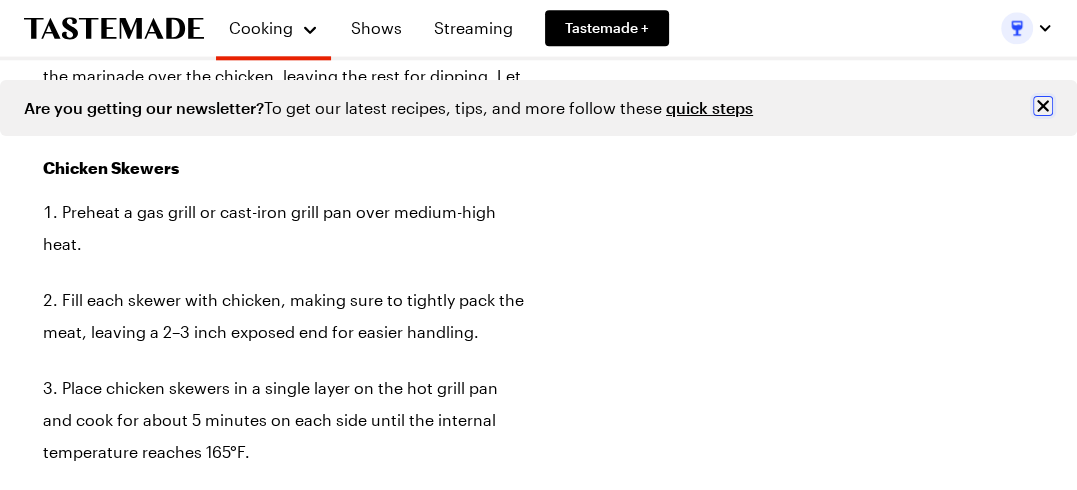 click at bounding box center [1043, 106] 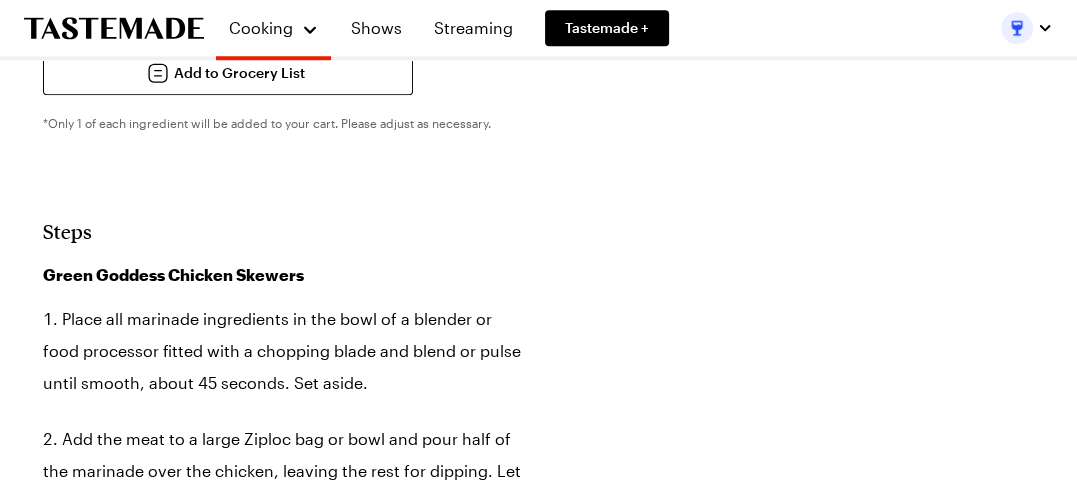 scroll, scrollTop: 1061, scrollLeft: 0, axis: vertical 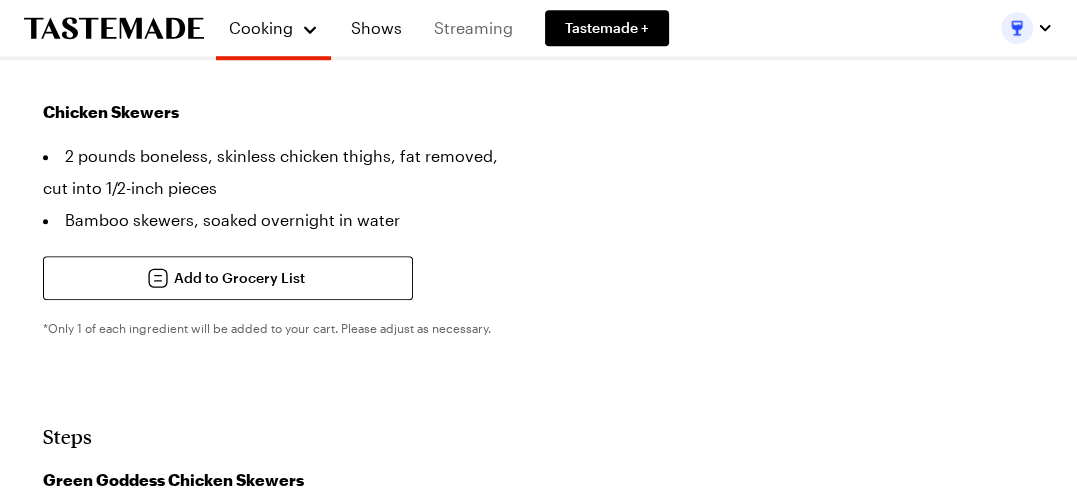 click on "Streaming" at bounding box center (473, 28) 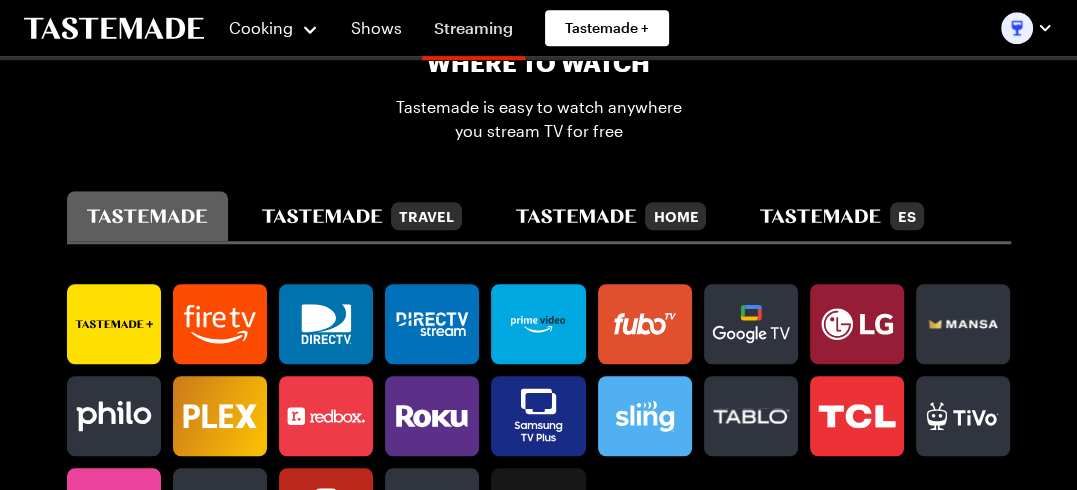 scroll, scrollTop: 0, scrollLeft: 0, axis: both 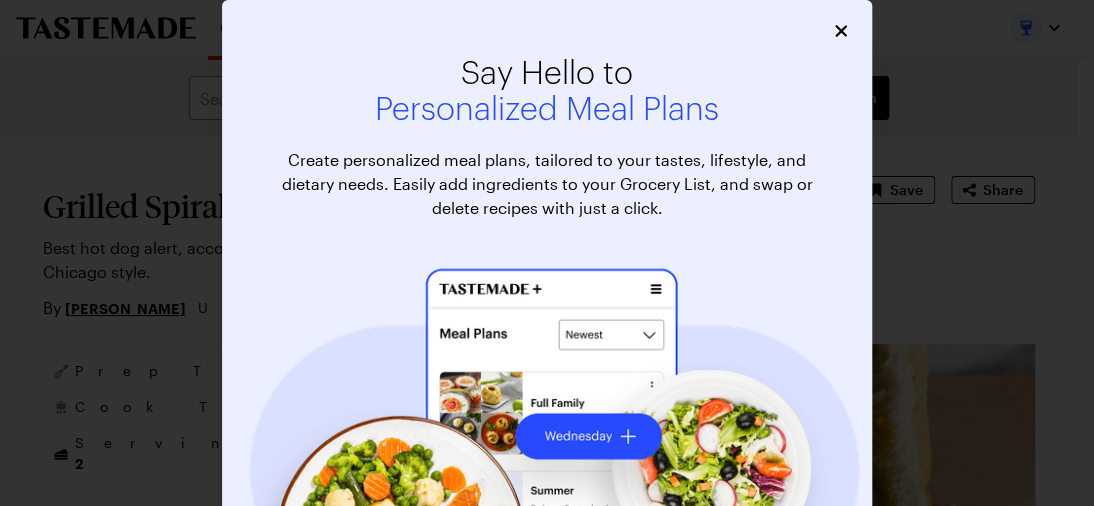 type on "x" 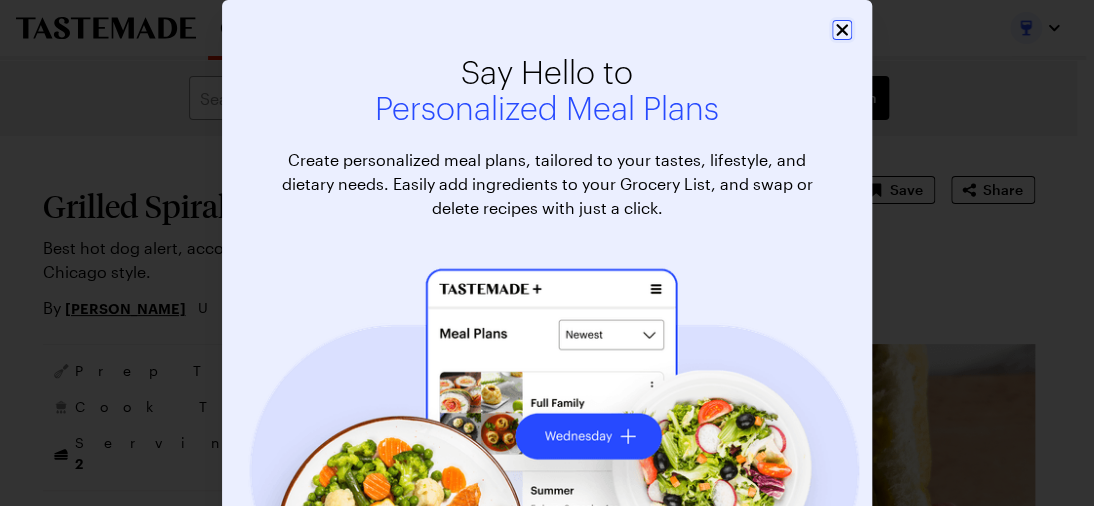 click 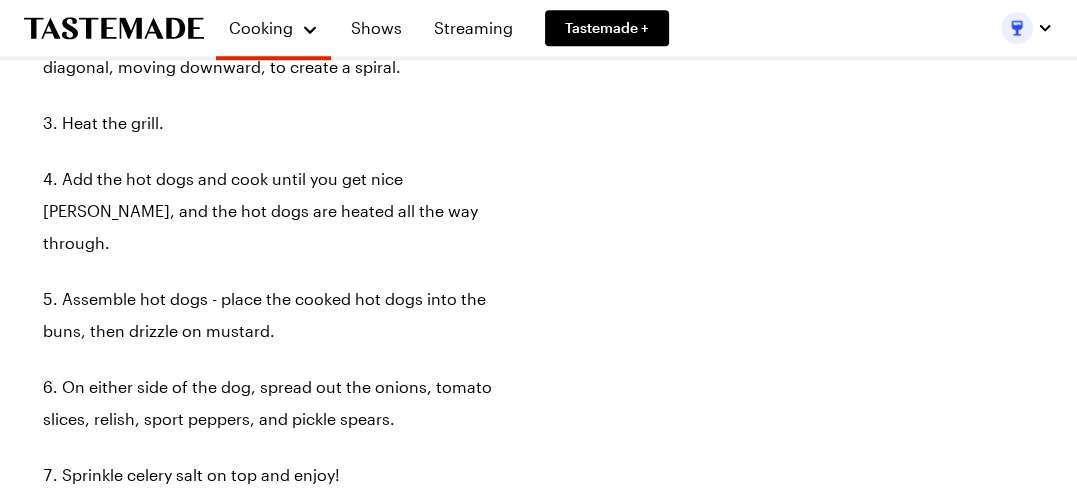 scroll, scrollTop: 1260, scrollLeft: 0, axis: vertical 